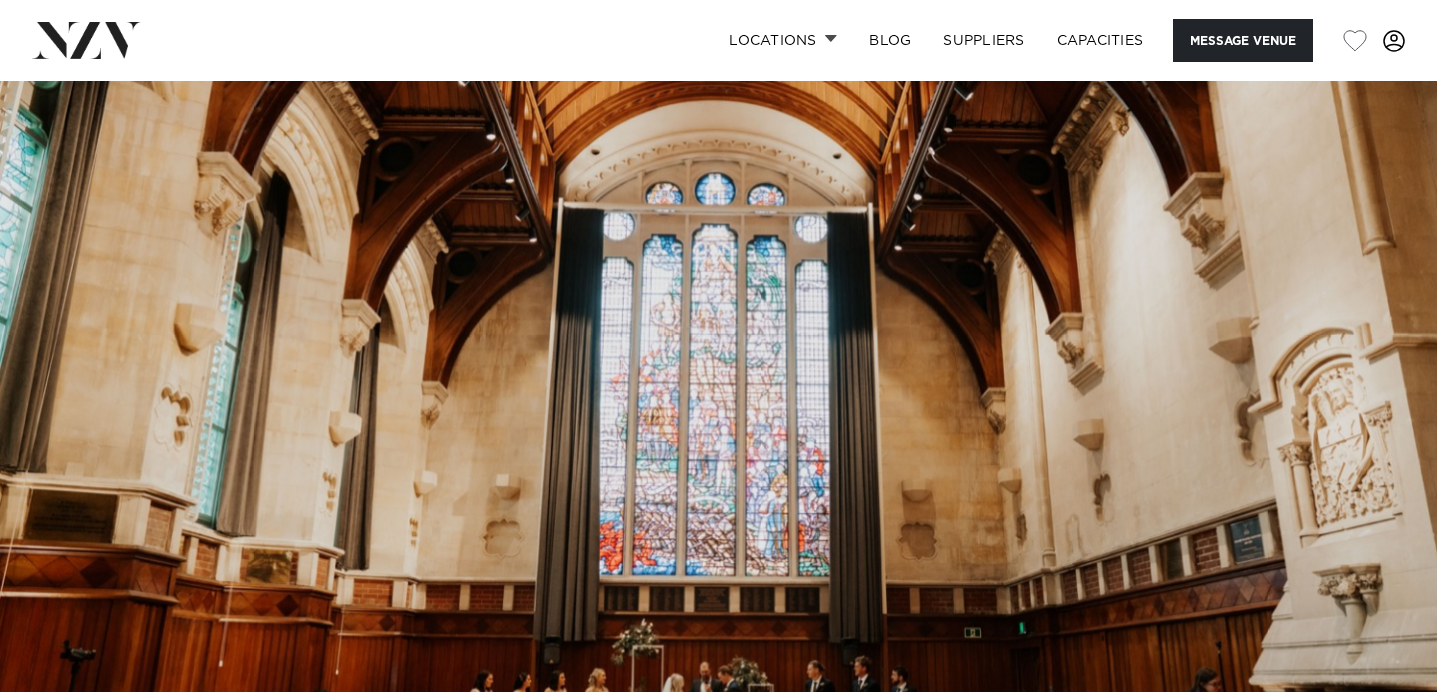 scroll, scrollTop: 464, scrollLeft: 0, axis: vertical 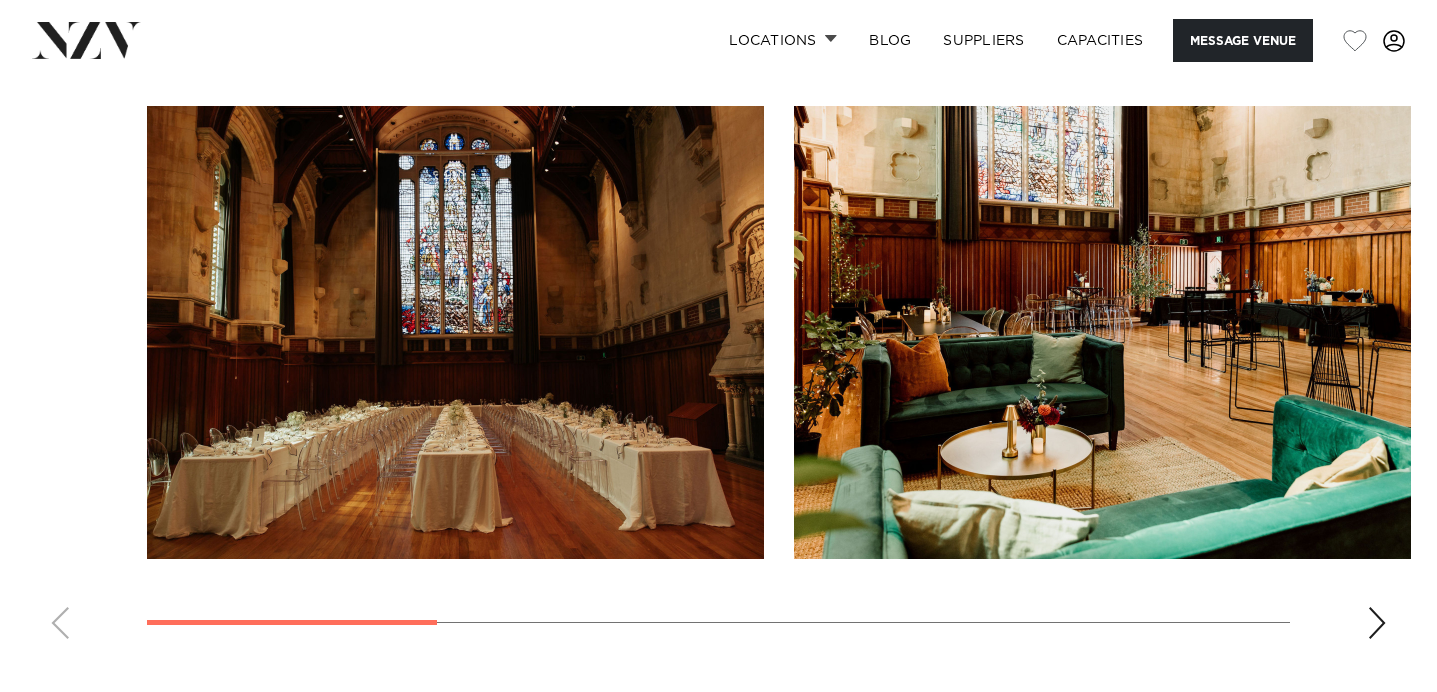 click at bounding box center (1377, 623) 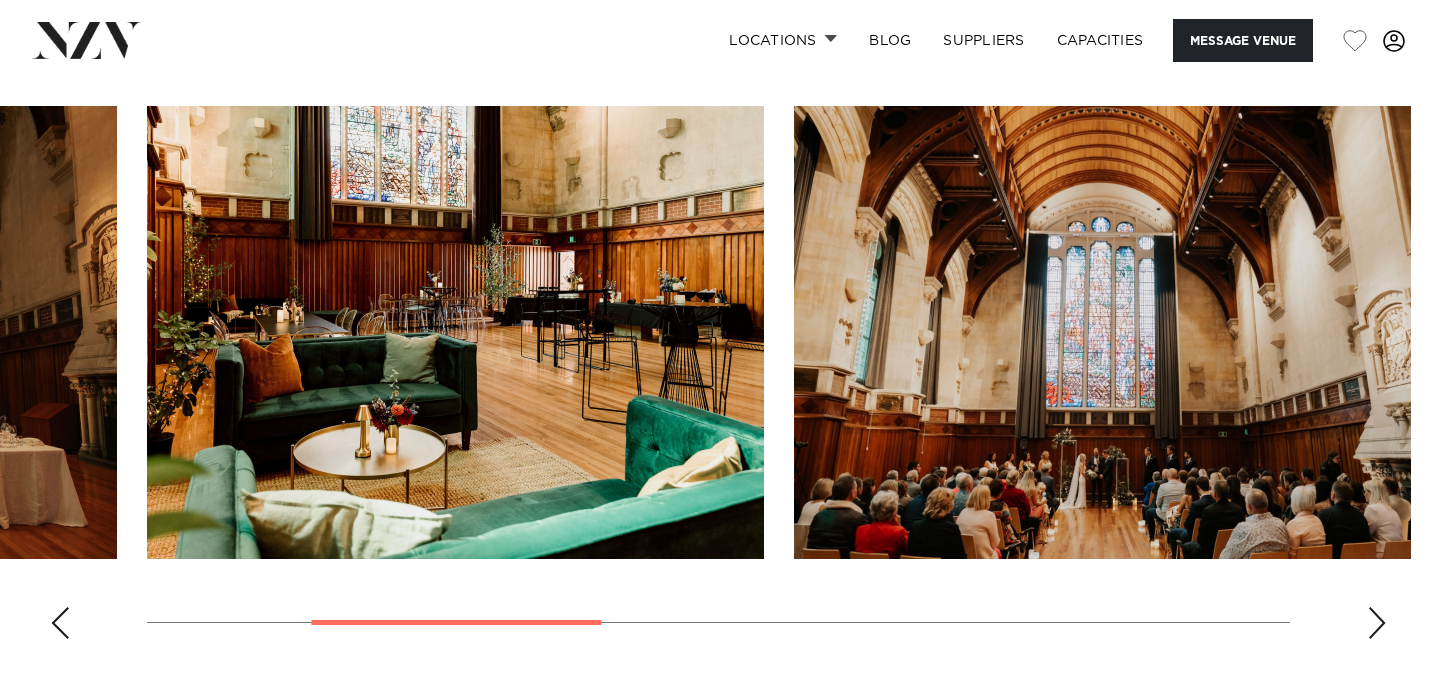 click at bounding box center [1377, 623] 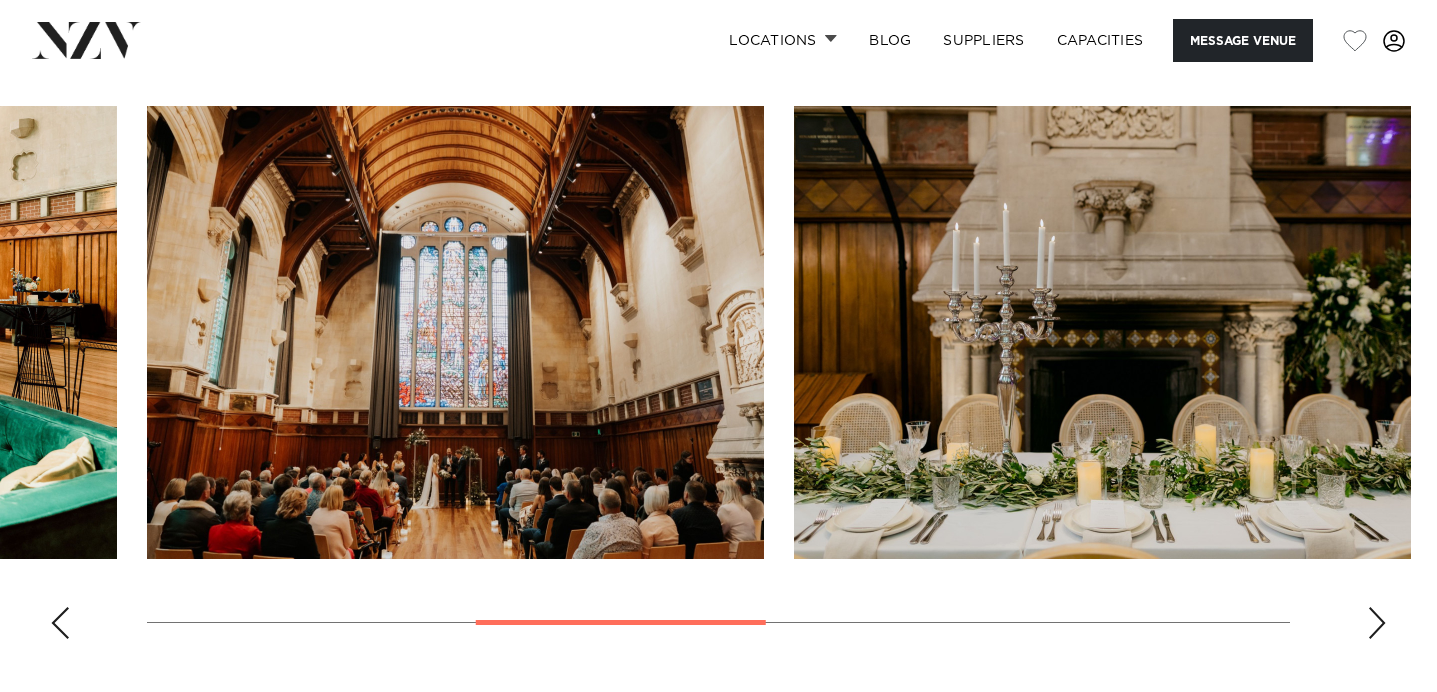 click at bounding box center (1377, 623) 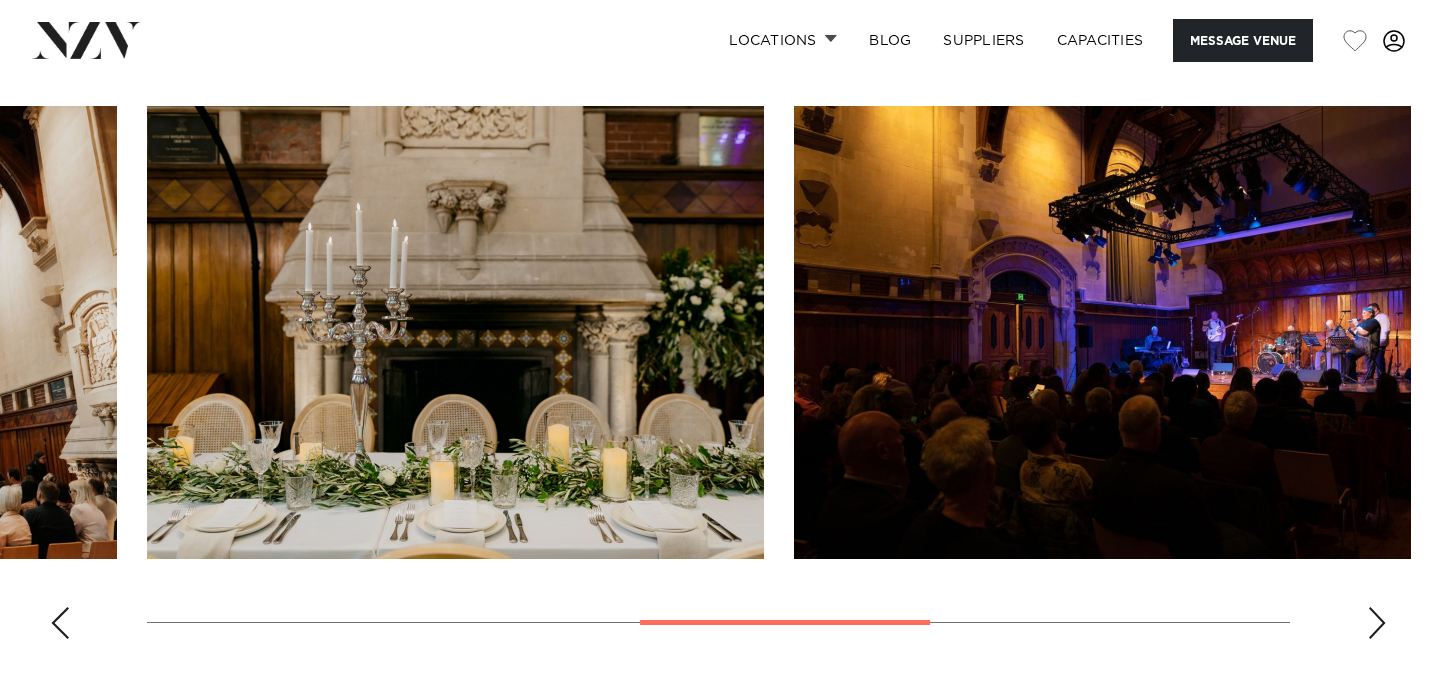 click at bounding box center (1377, 623) 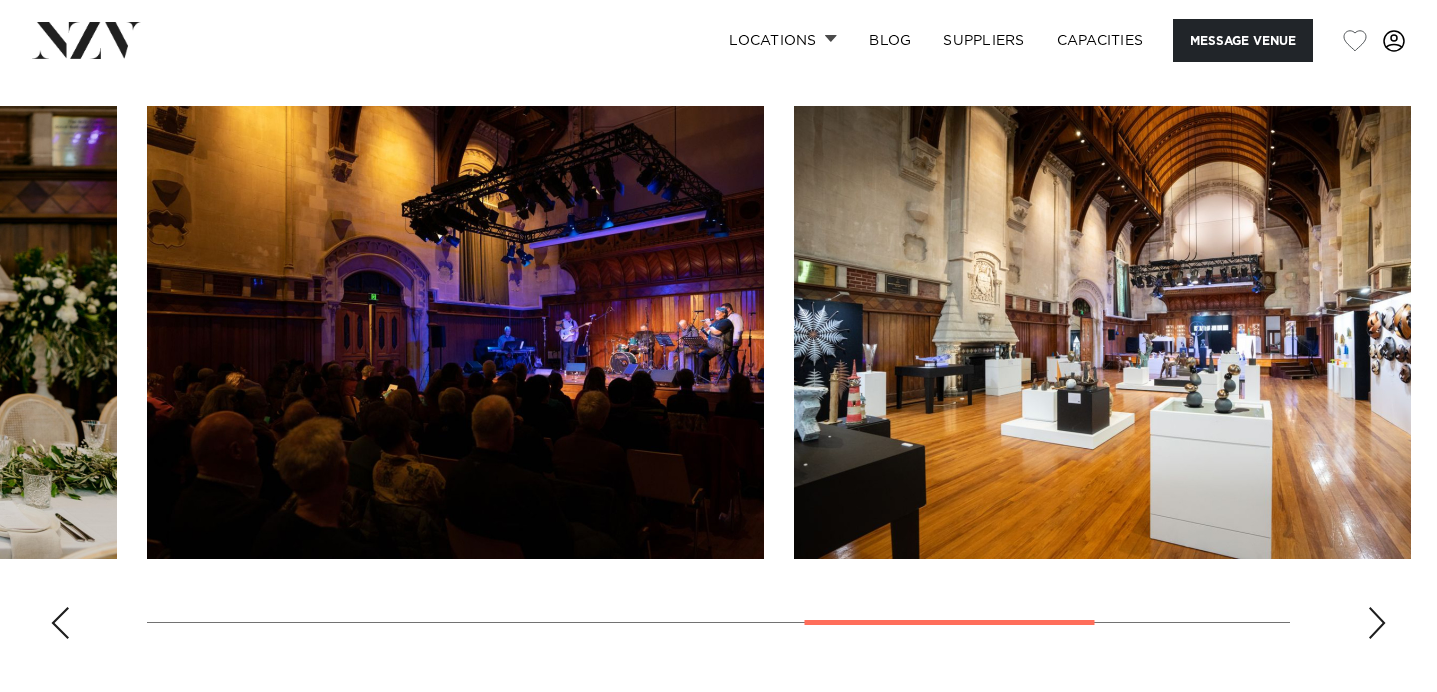 click at bounding box center (1377, 623) 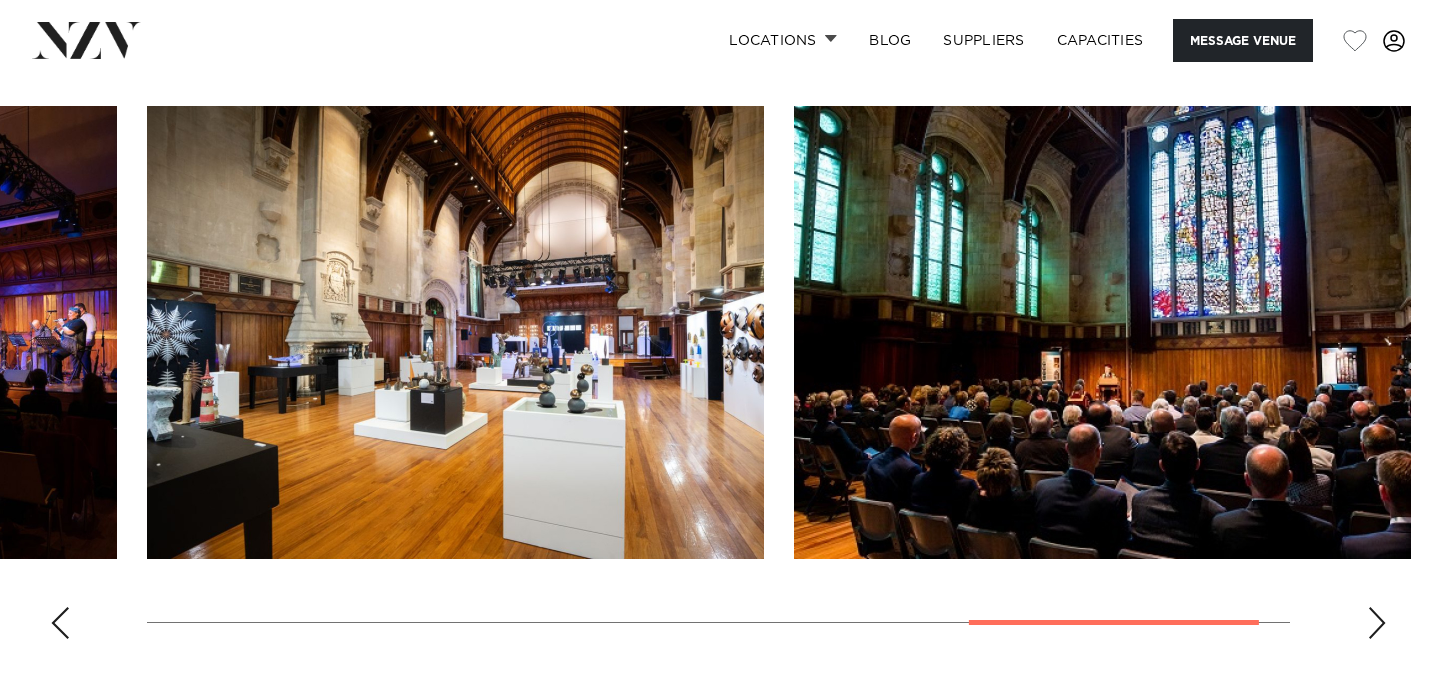 click at bounding box center [1377, 623] 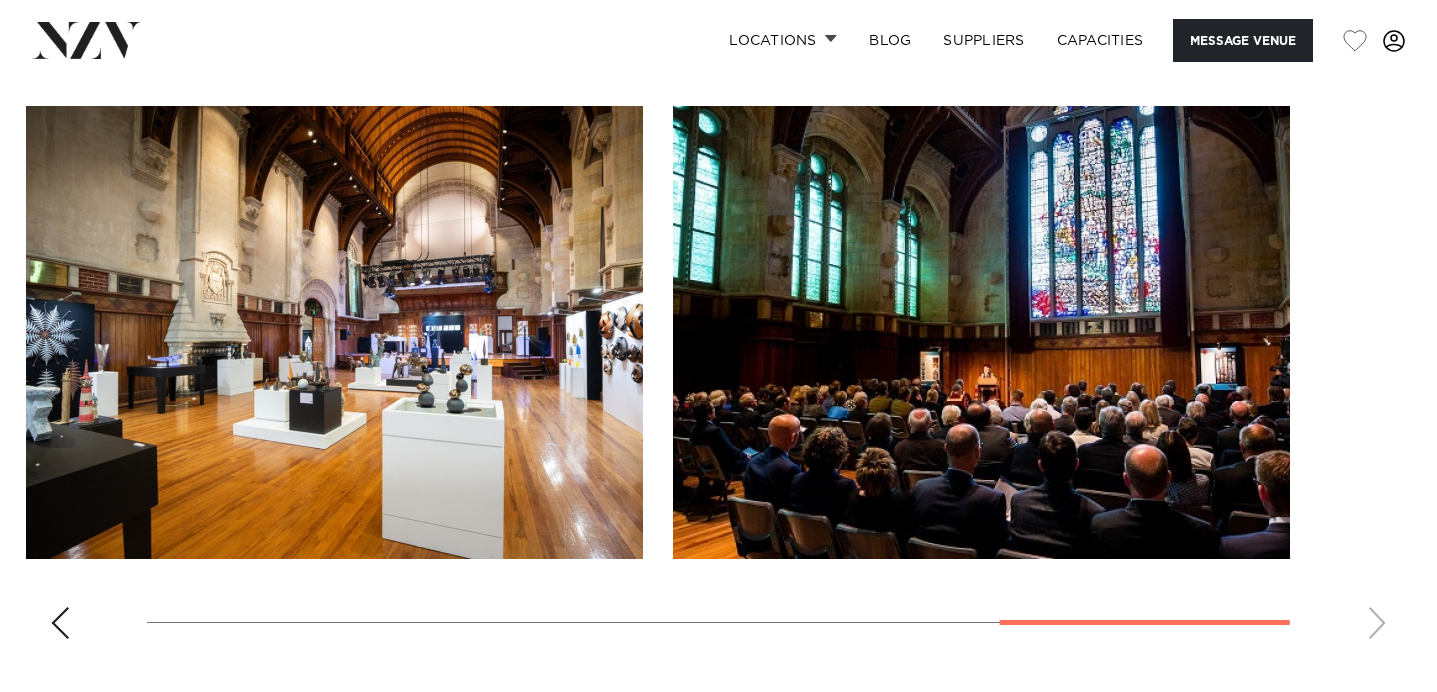 click at bounding box center [60, 623] 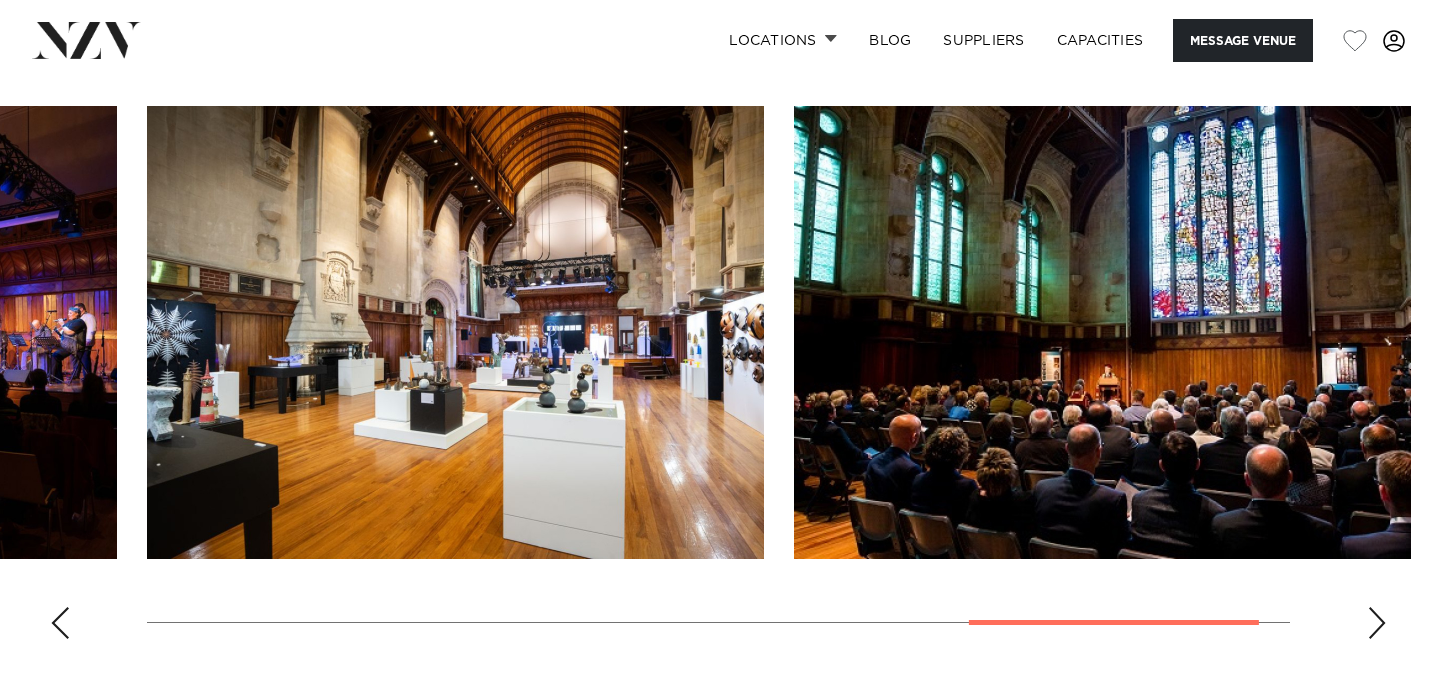 click at bounding box center (60, 623) 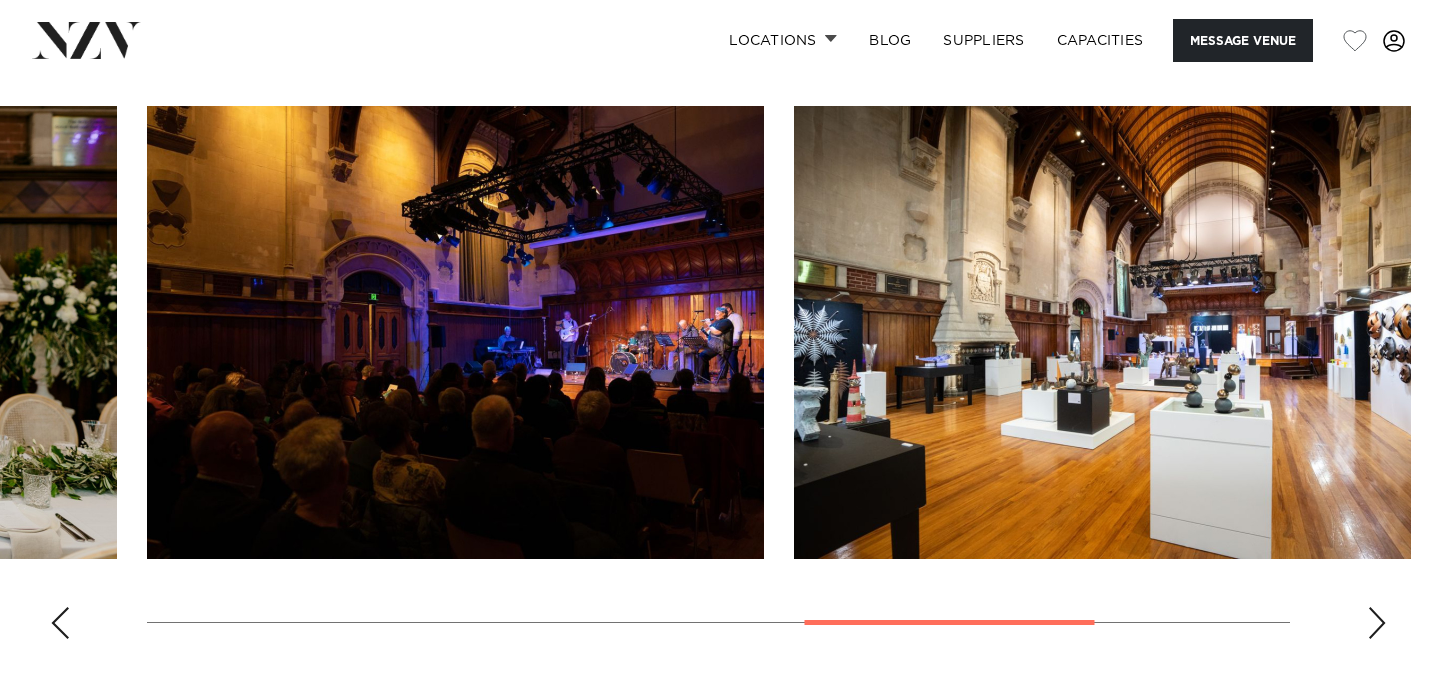click at bounding box center (60, 623) 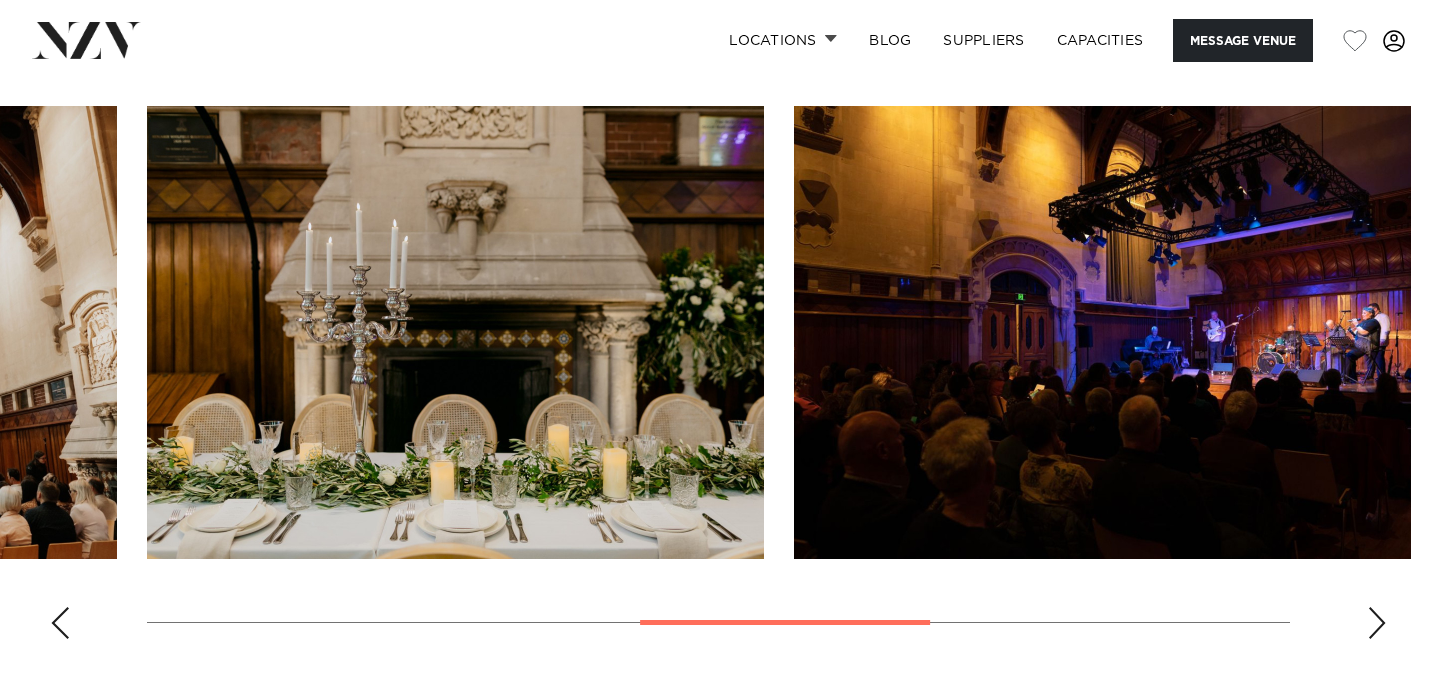 click at bounding box center (60, 623) 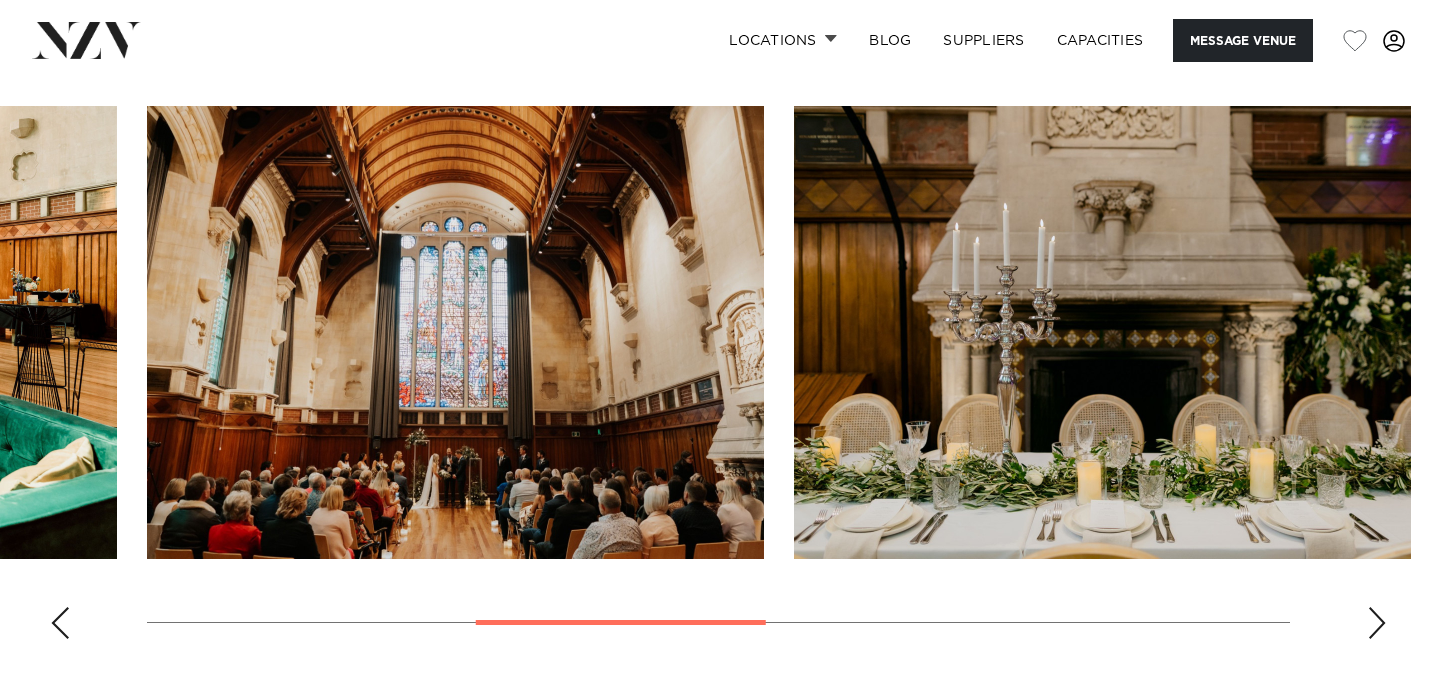 click at bounding box center (60, 623) 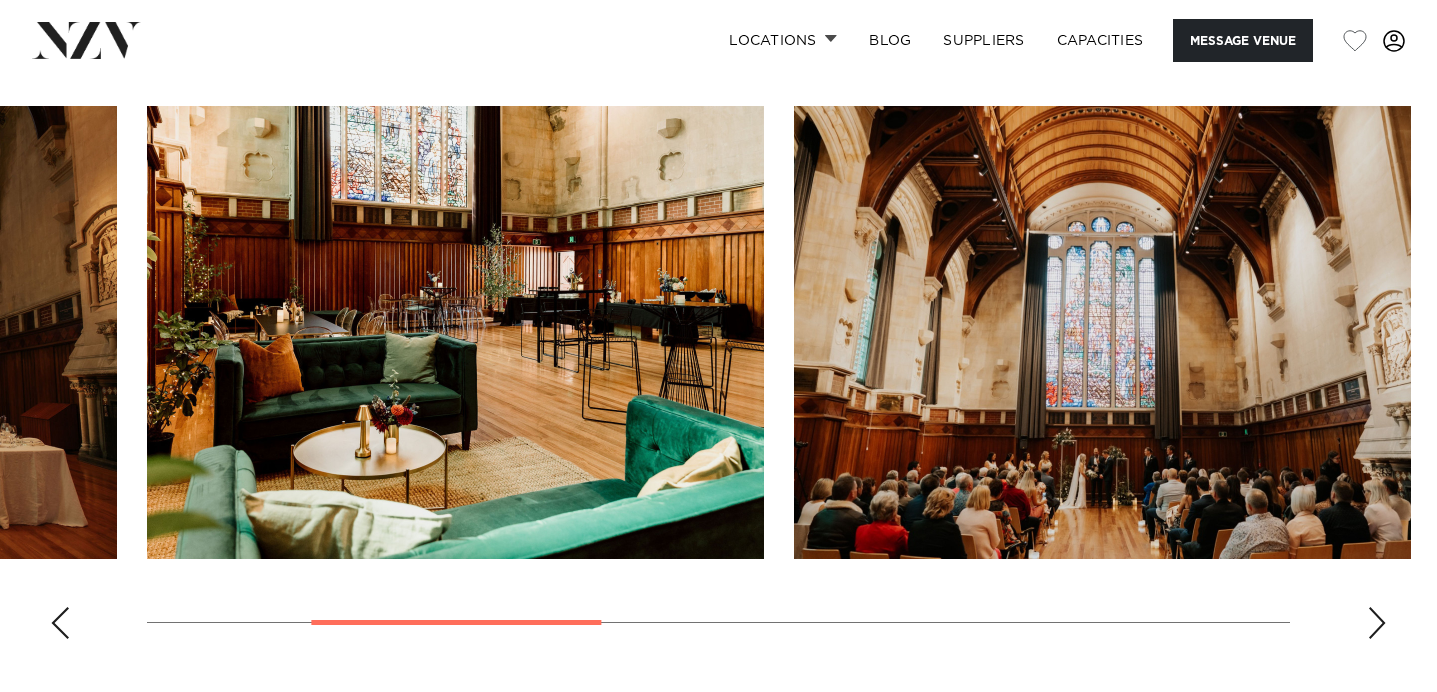 click at bounding box center (1377, 623) 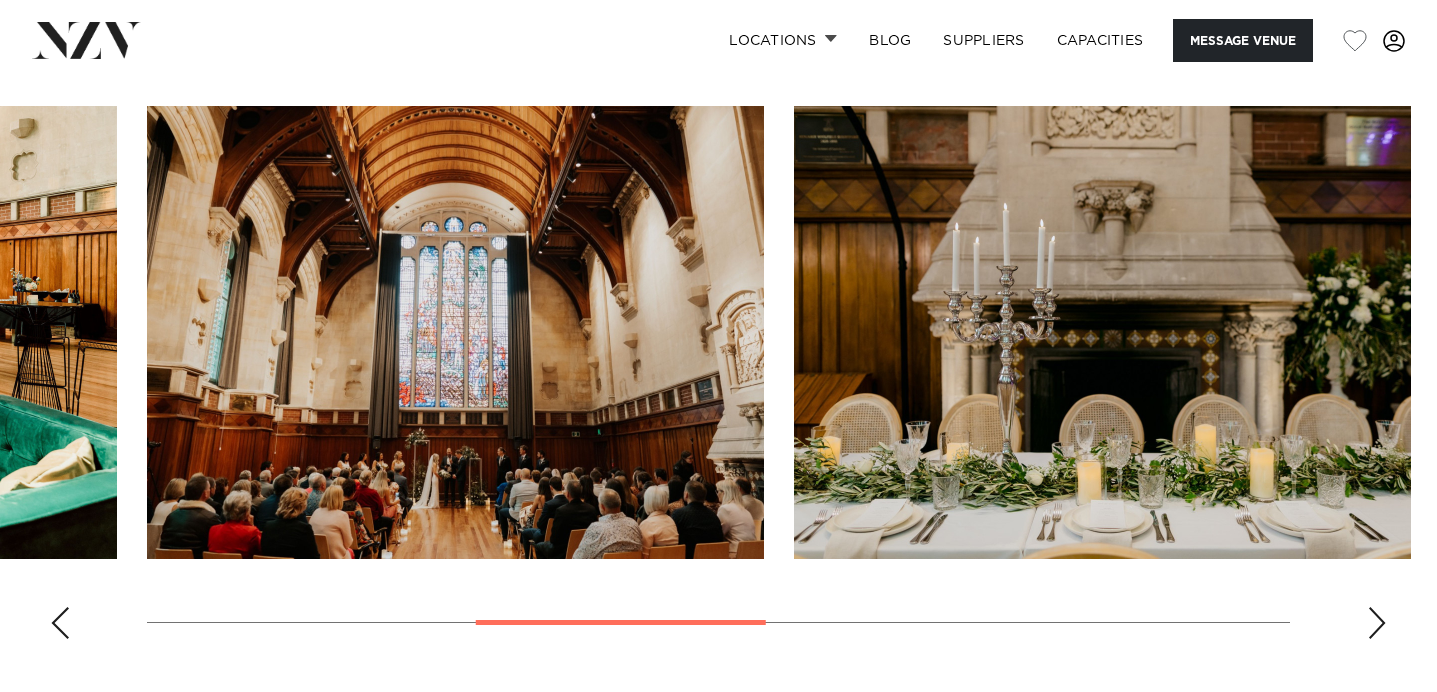 click at bounding box center [1377, 623] 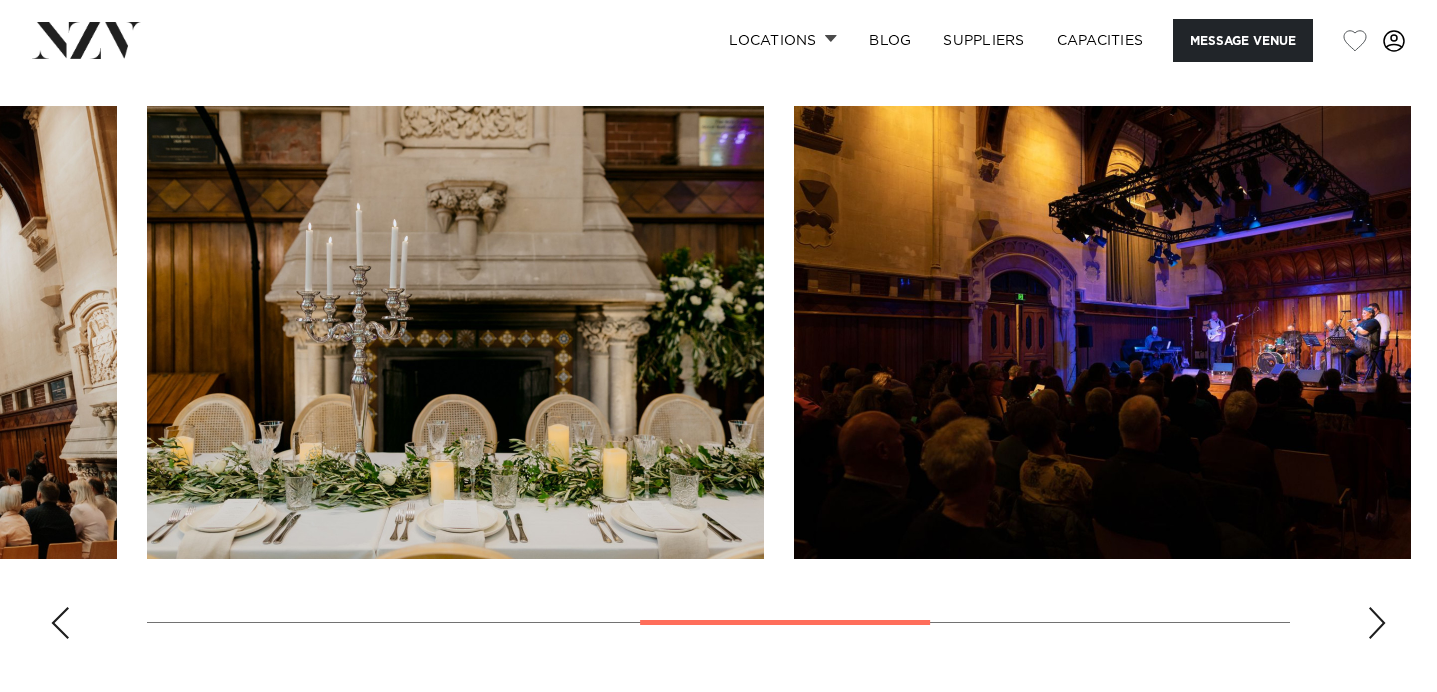 click at bounding box center (1377, 623) 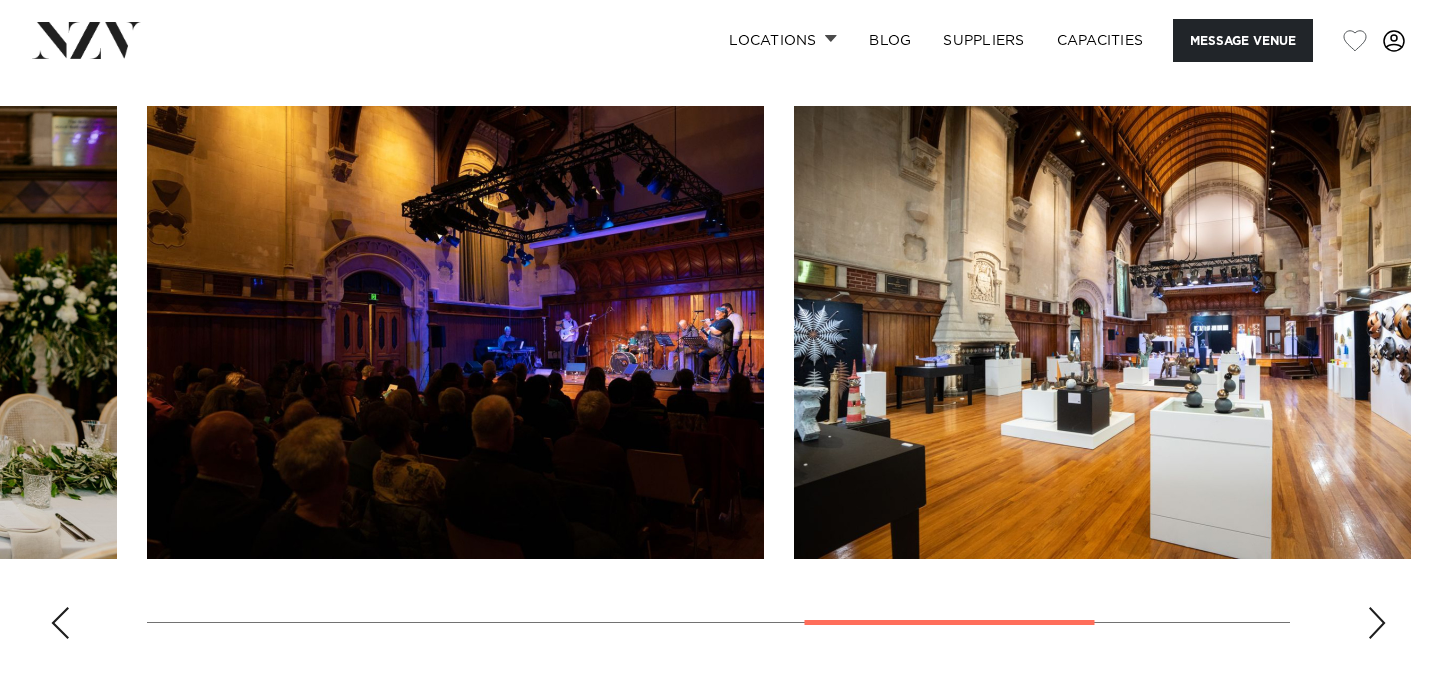 click at bounding box center (1377, 623) 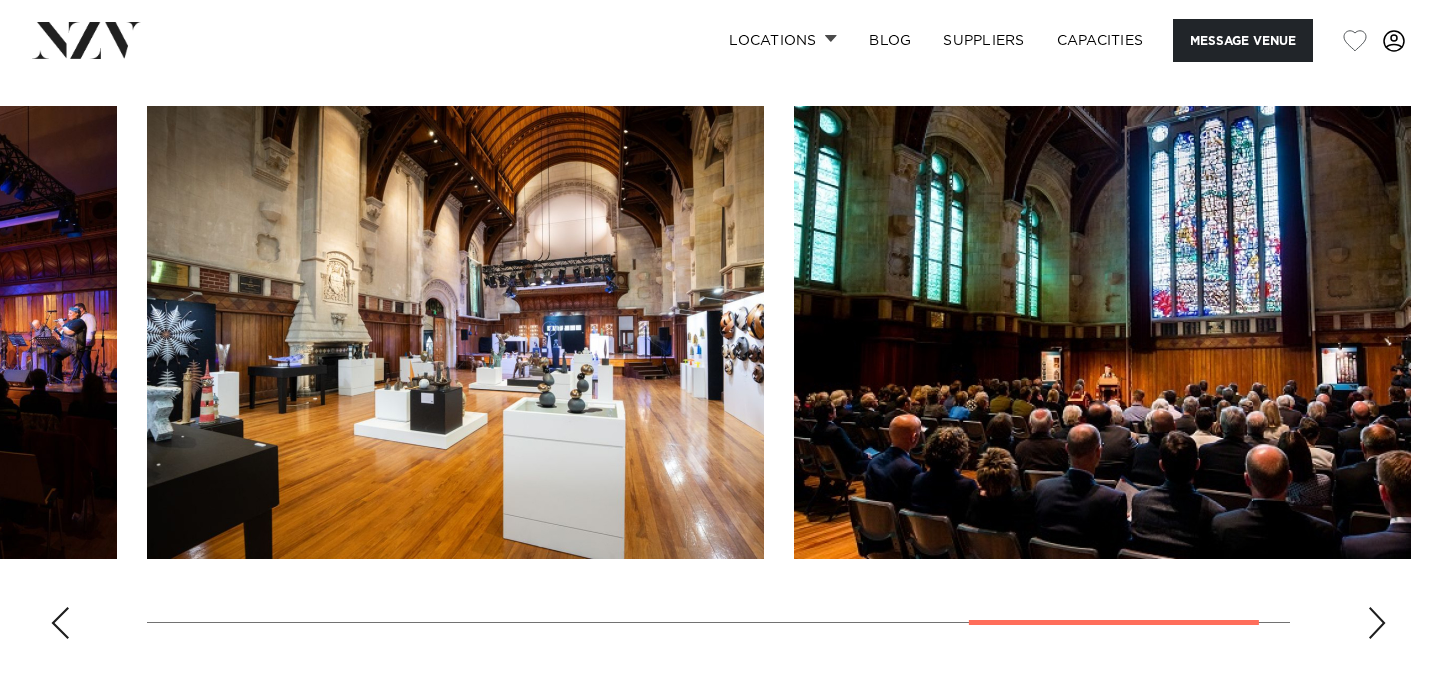 click at bounding box center (1377, 623) 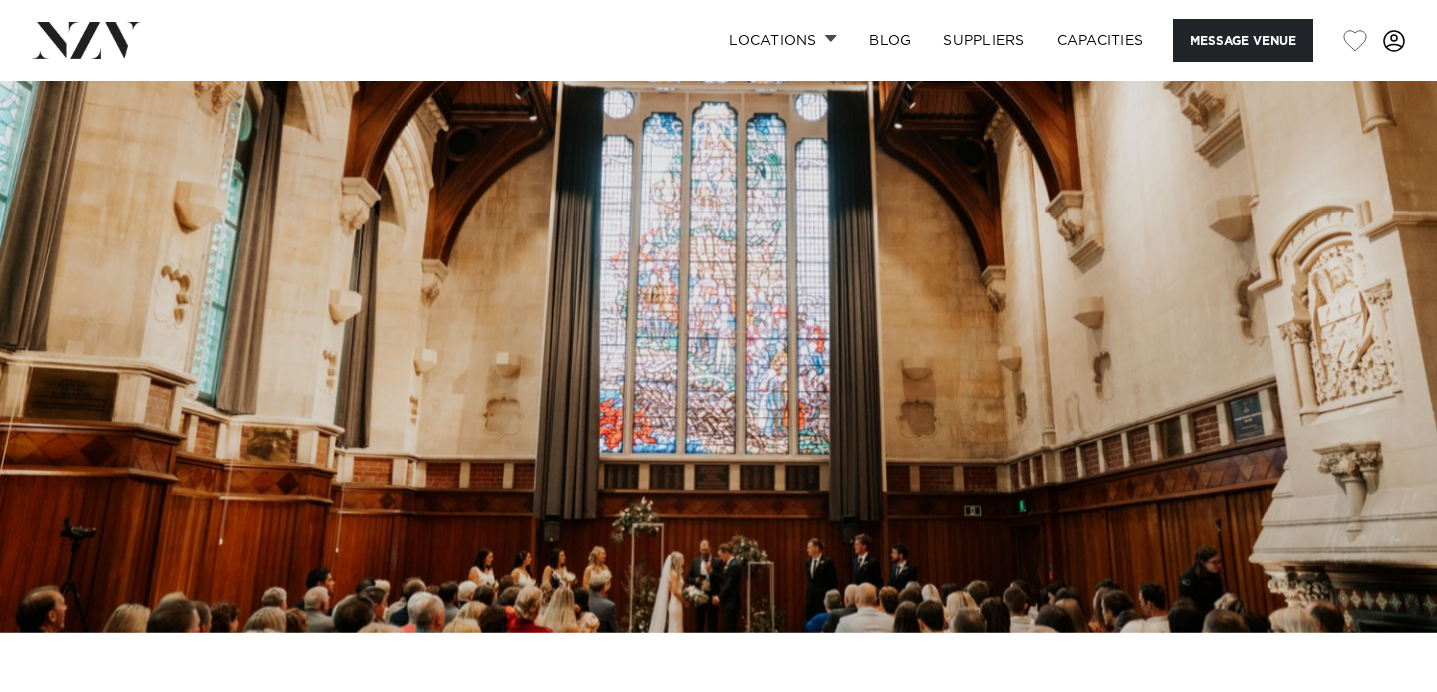 scroll, scrollTop: 108, scrollLeft: 0, axis: vertical 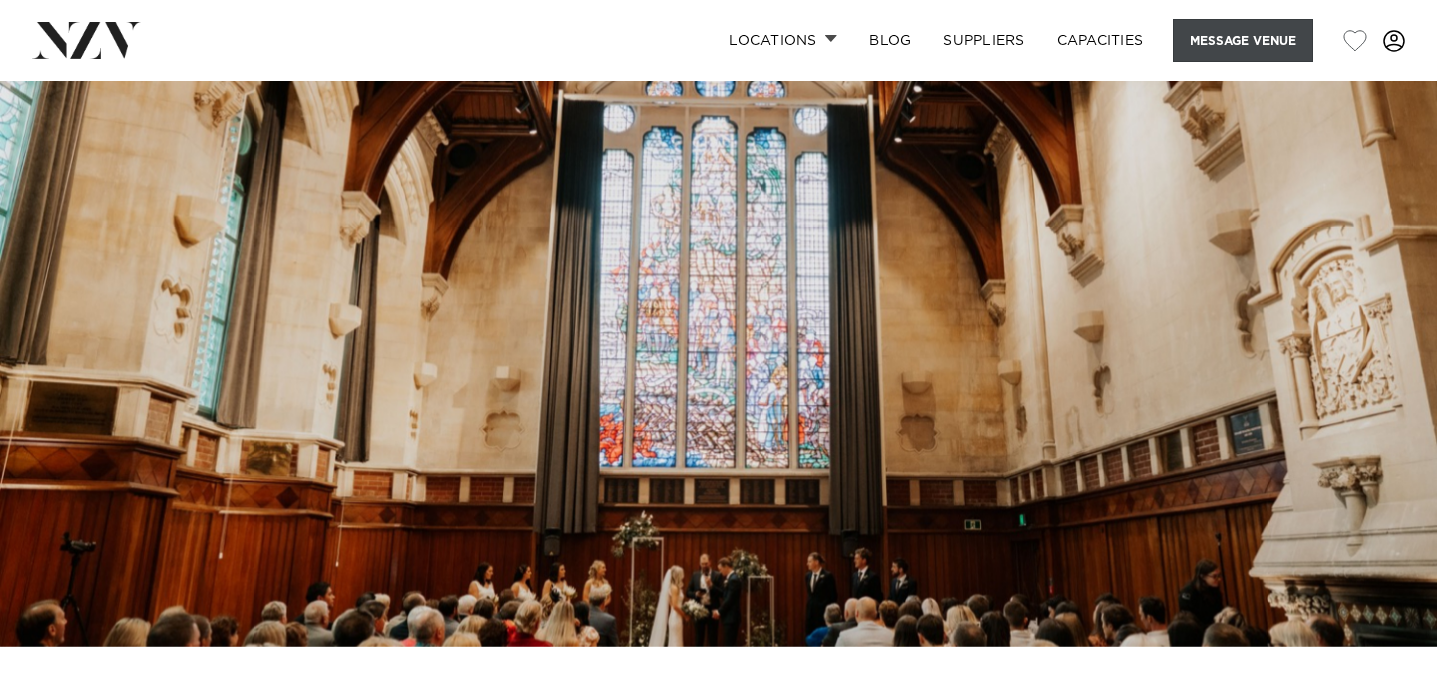 click on "Message Venue" at bounding box center (1243, 40) 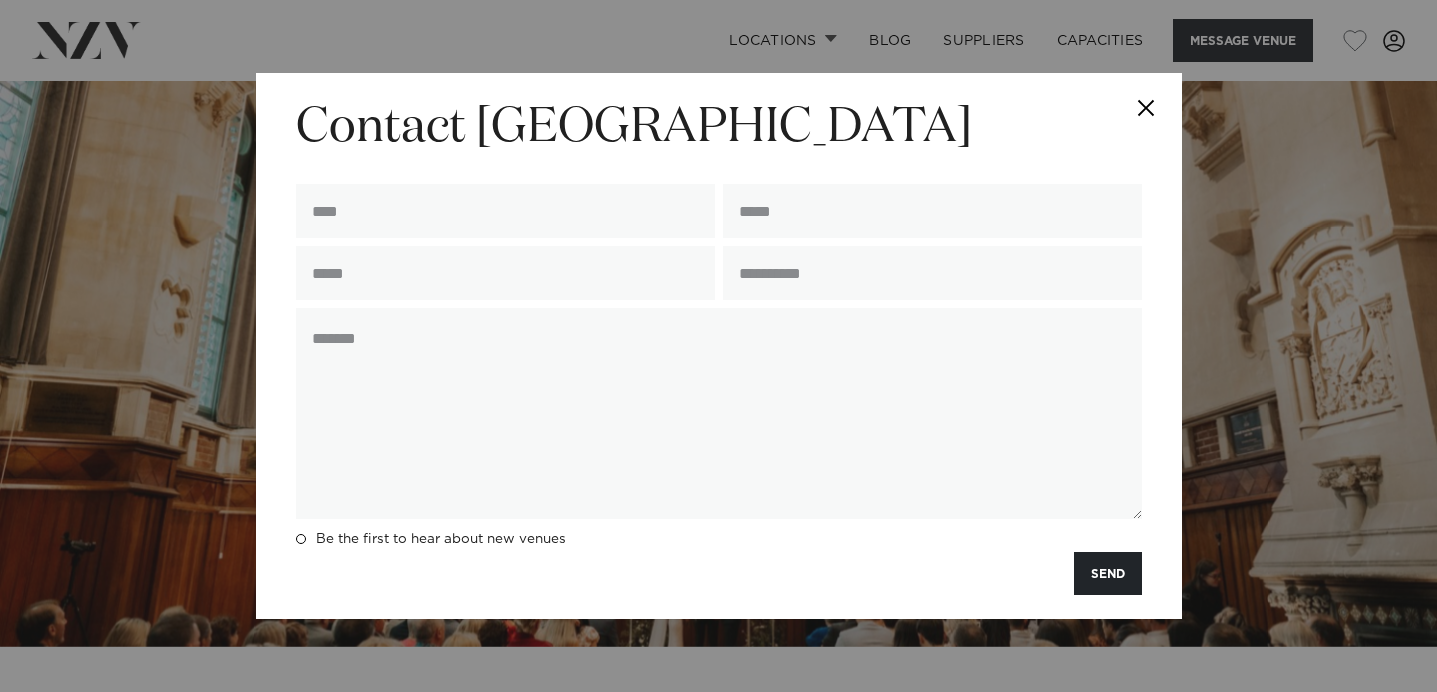click at bounding box center [1147, 108] 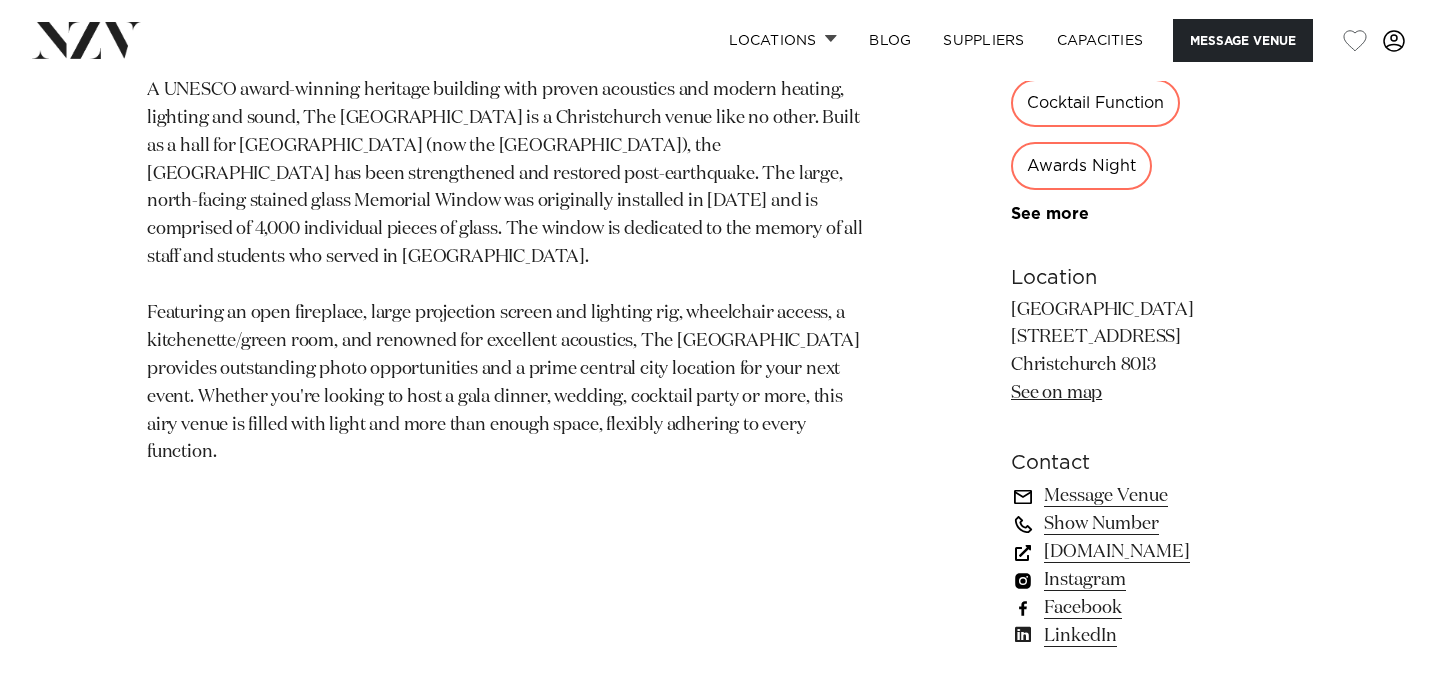 scroll, scrollTop: 1283, scrollLeft: 0, axis: vertical 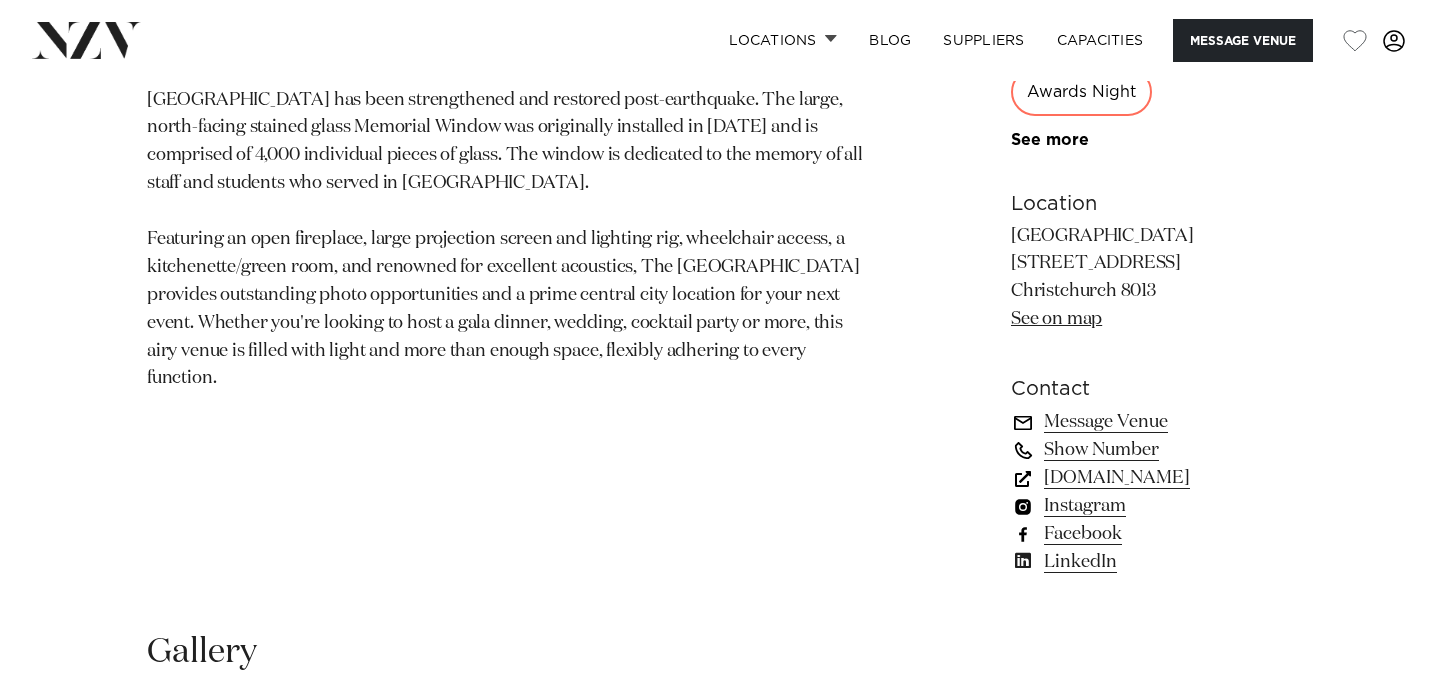 click on "Message Venue" at bounding box center [1150, 422] 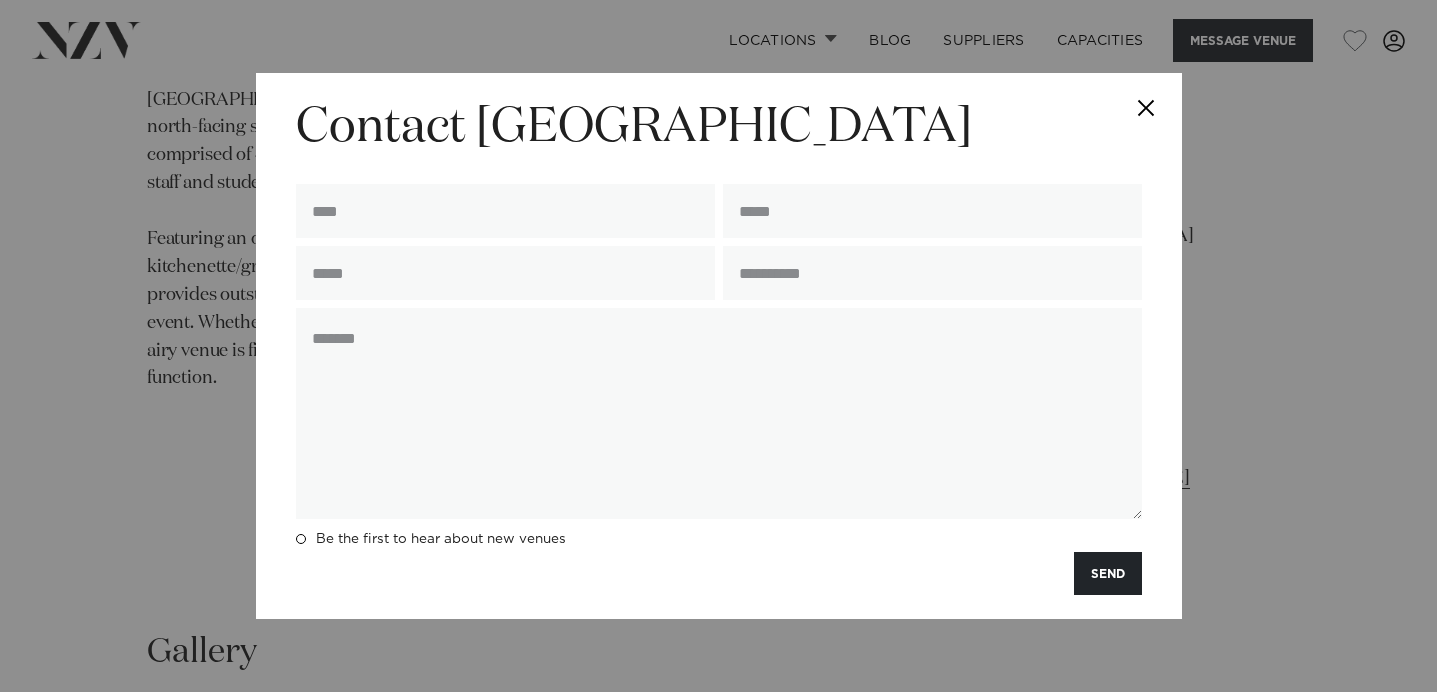 click at bounding box center (1147, 108) 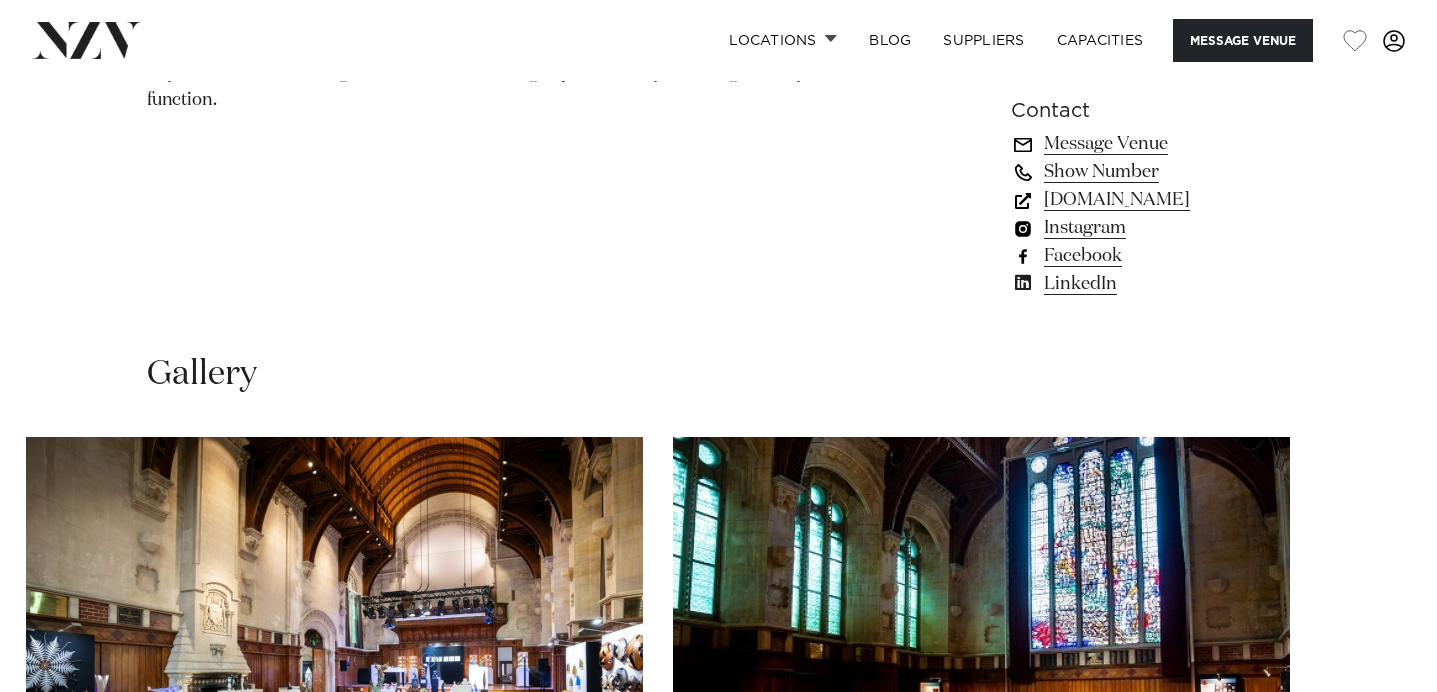 scroll, scrollTop: 1611, scrollLeft: 0, axis: vertical 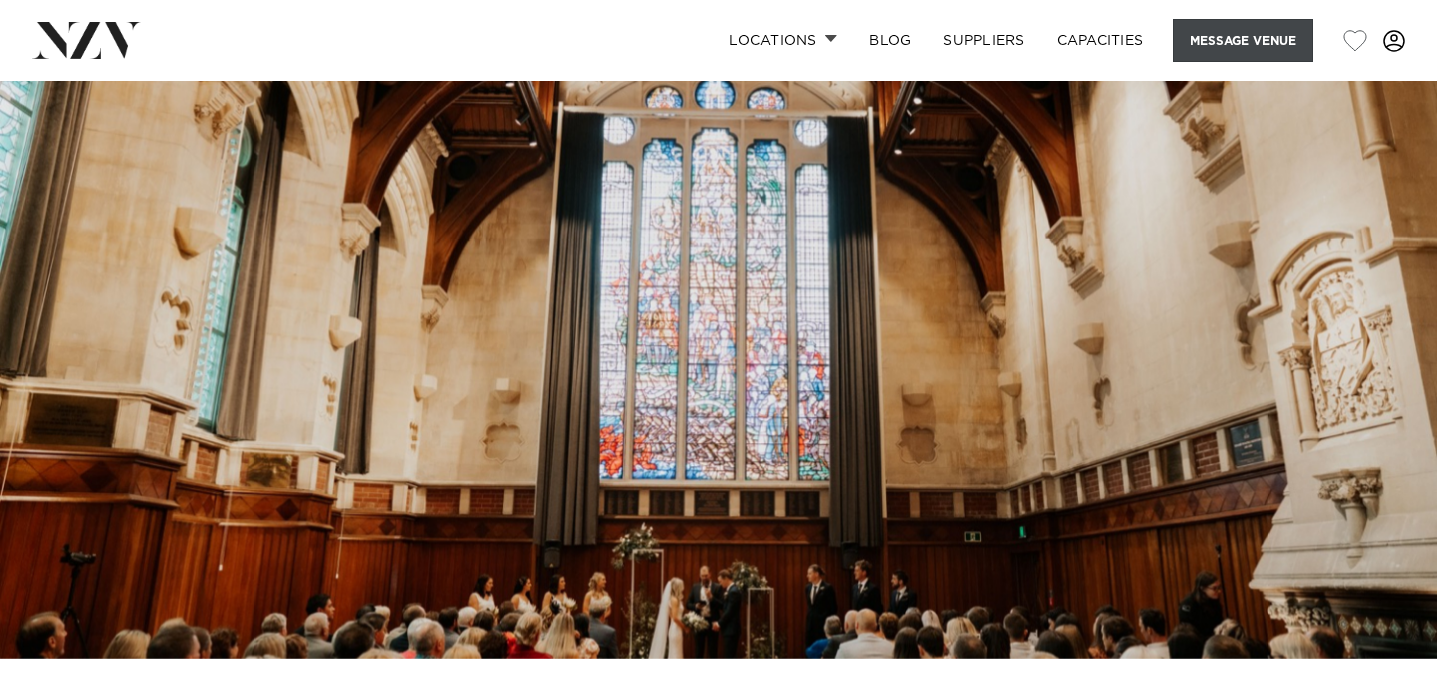 click on "Message Venue" at bounding box center [1243, 40] 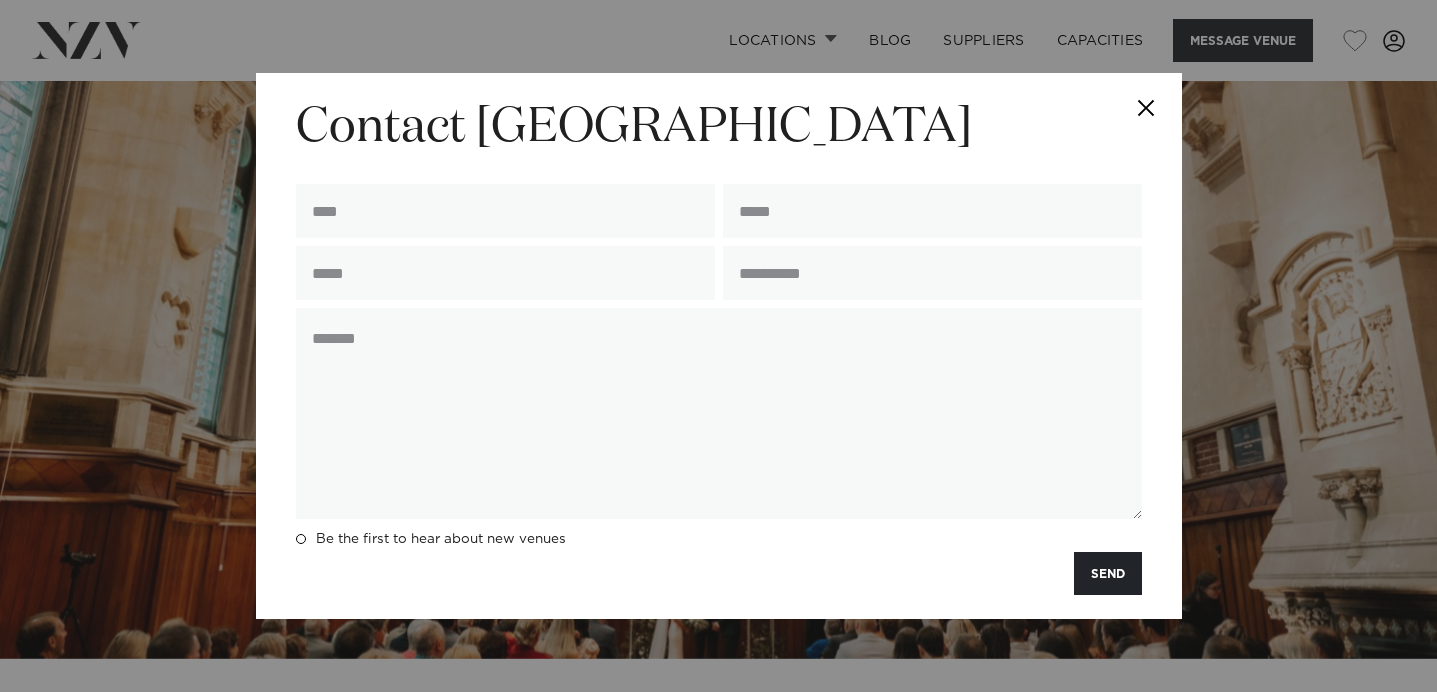 click at bounding box center [932, 277] 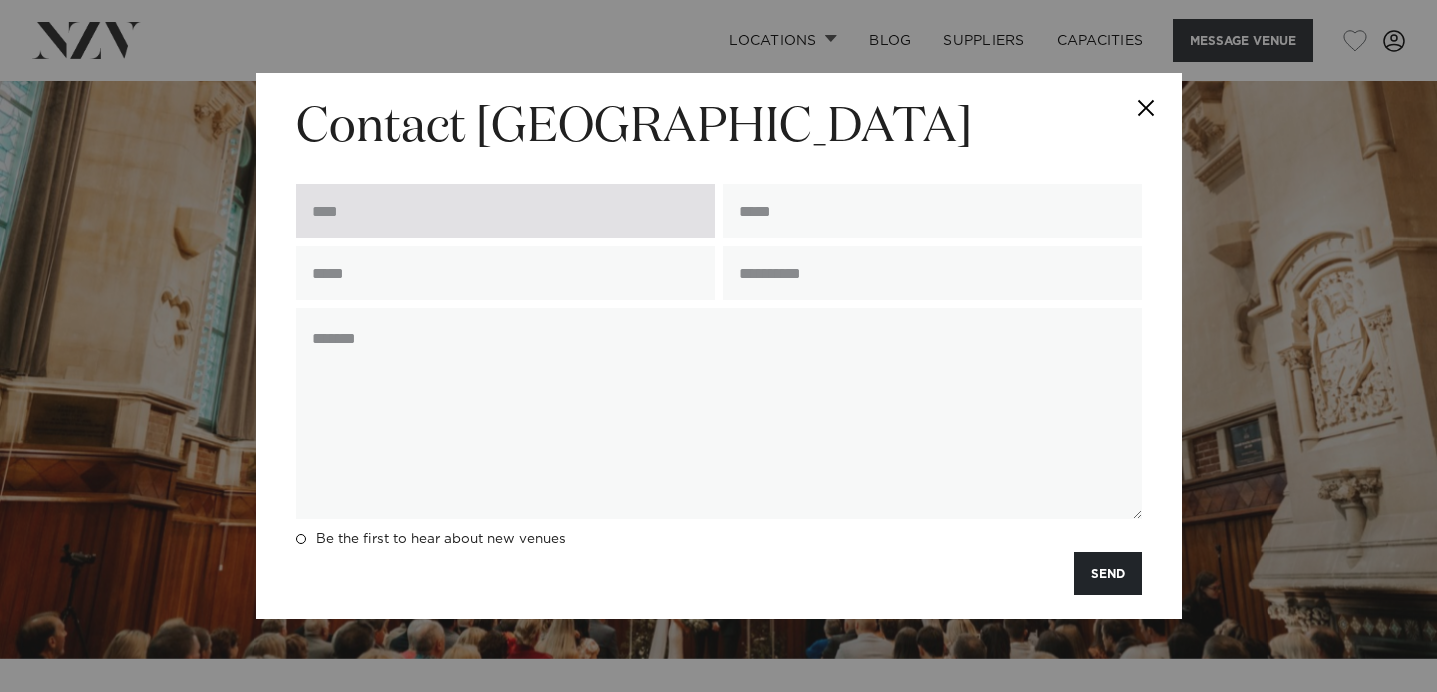 click at bounding box center (505, 211) 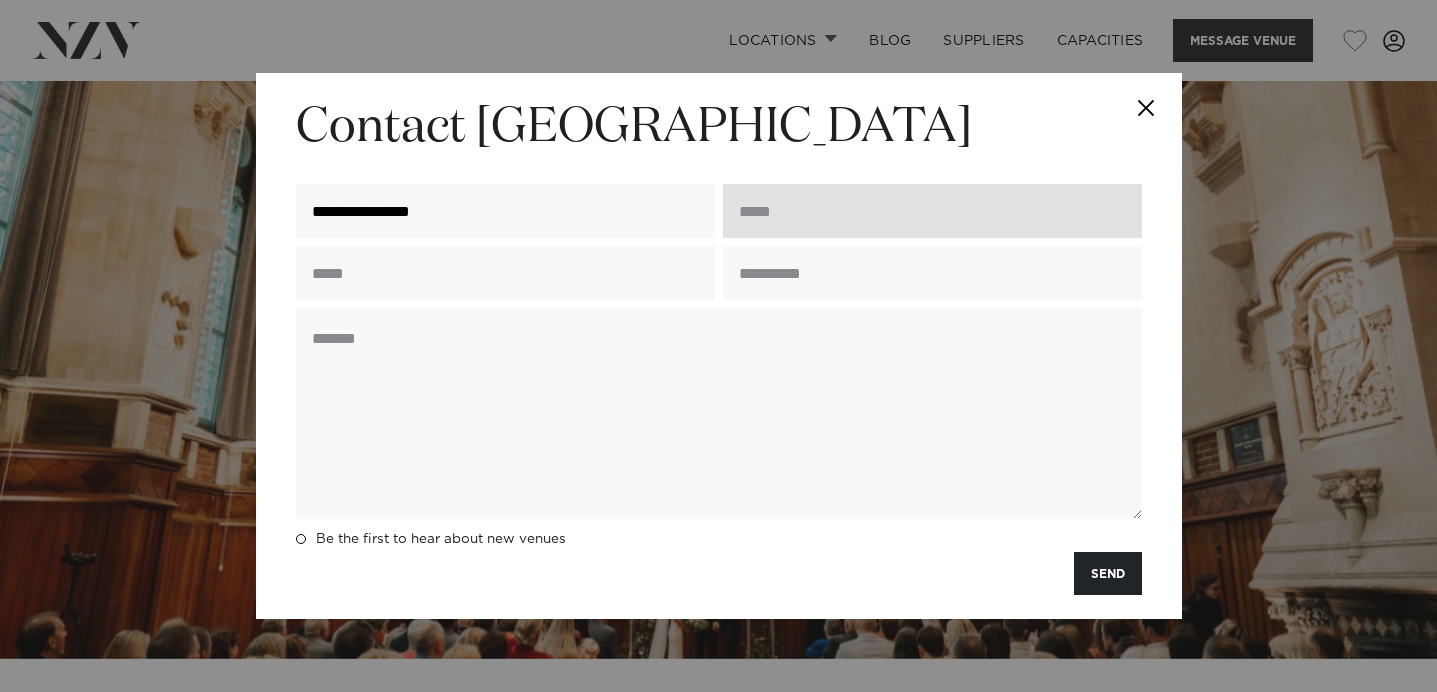 click at bounding box center (932, 211) 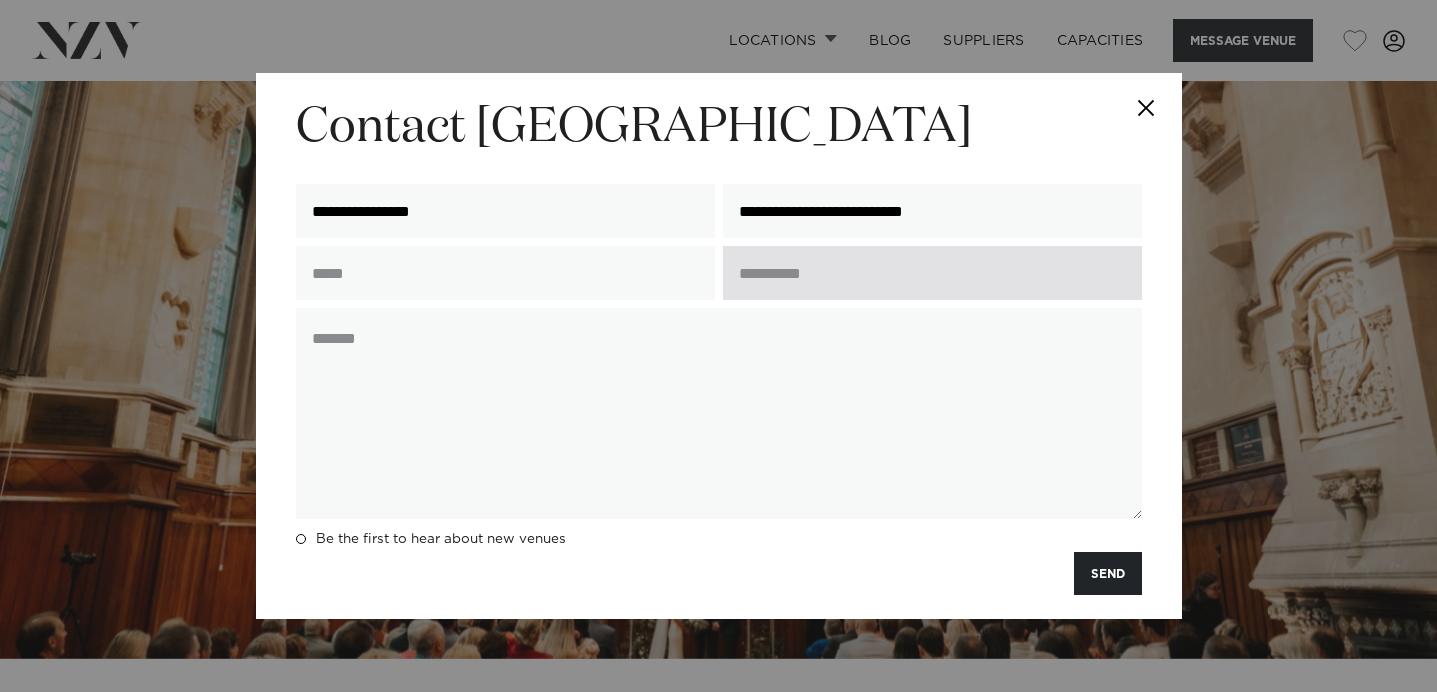 click at bounding box center [932, 273] 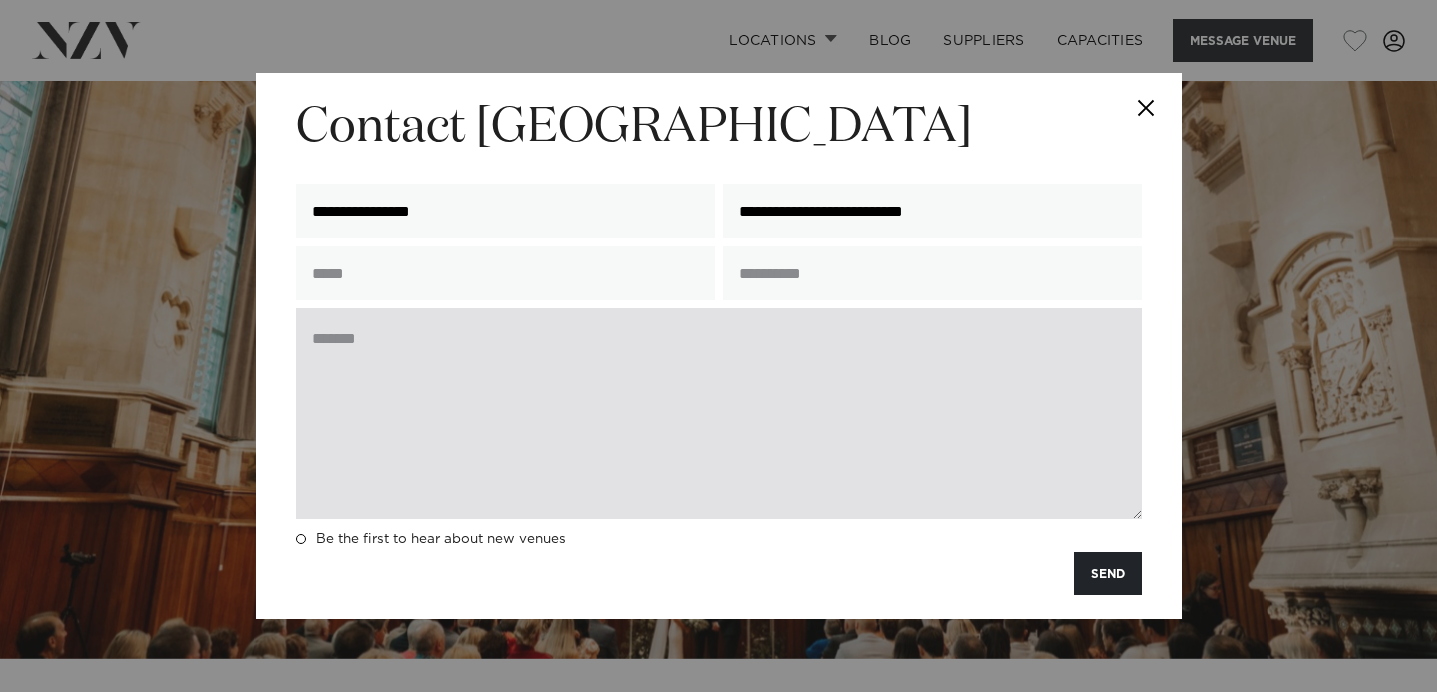 click at bounding box center [719, 413] 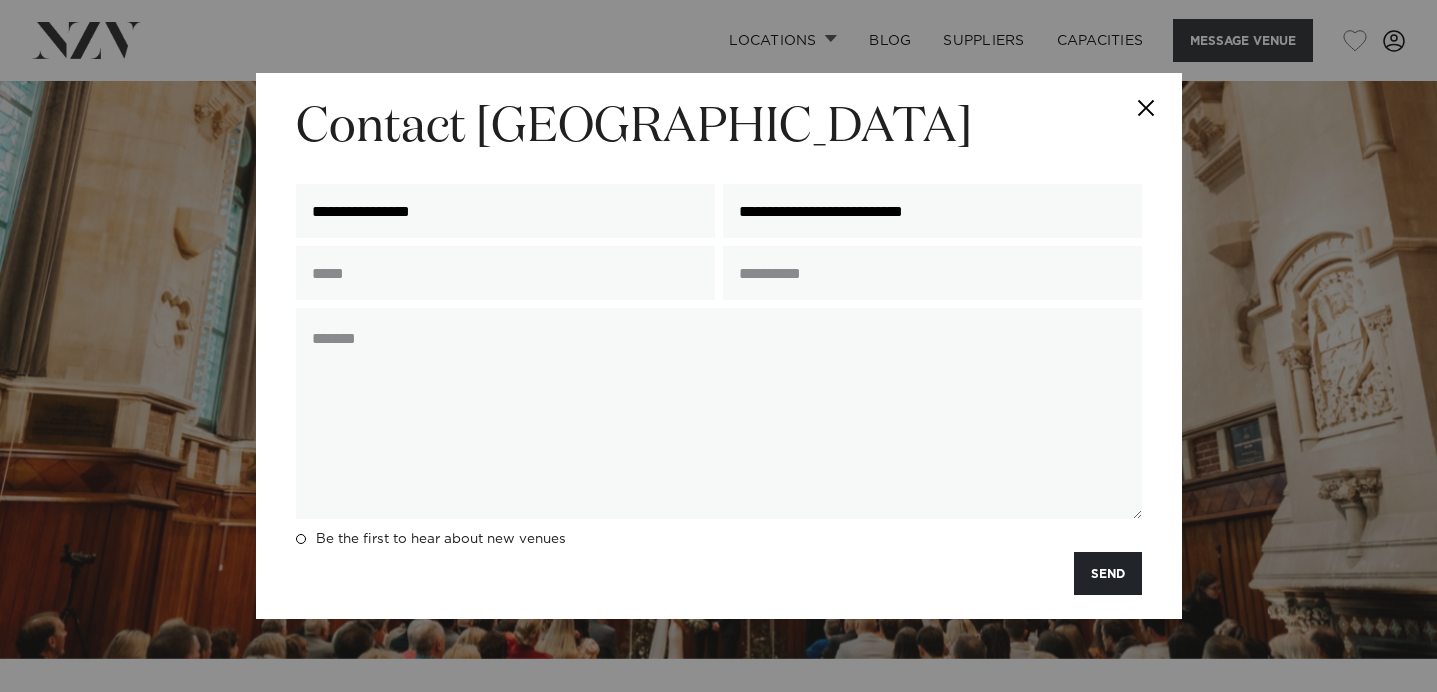 click at bounding box center (1147, 108) 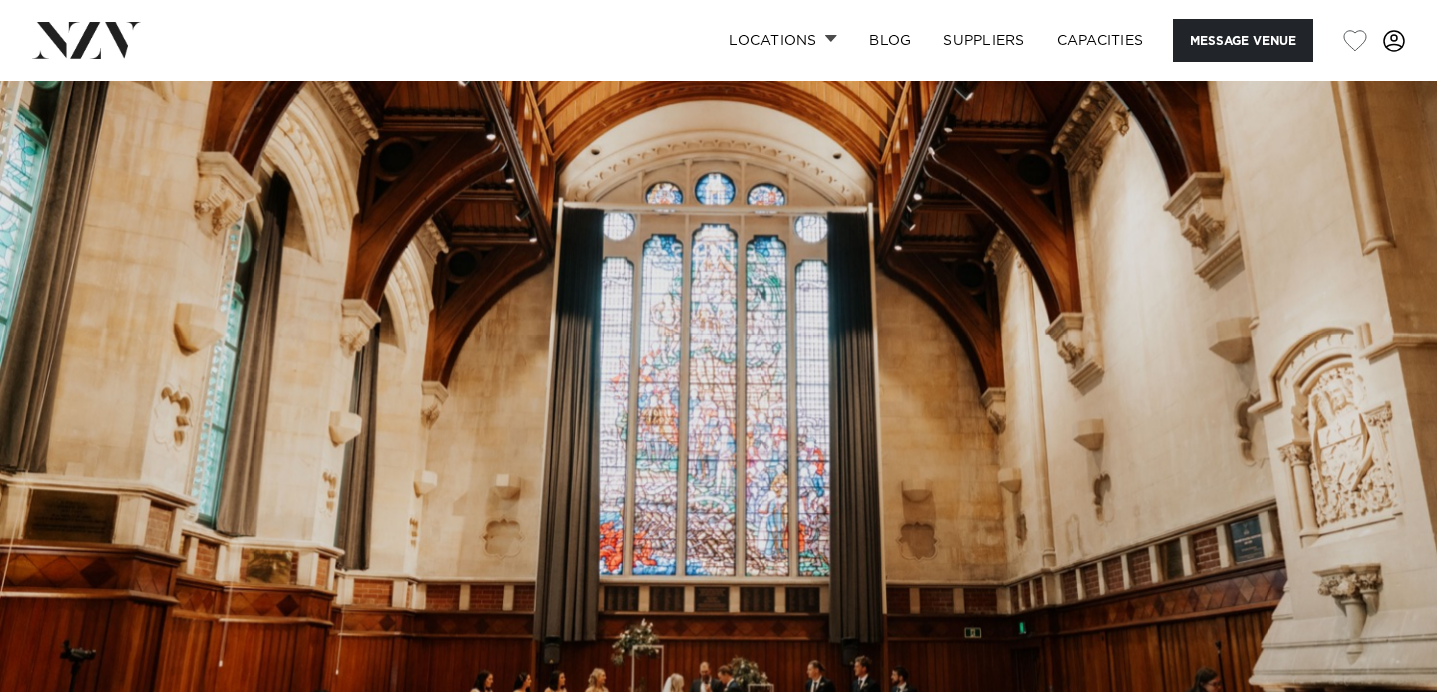scroll, scrollTop: 0, scrollLeft: 0, axis: both 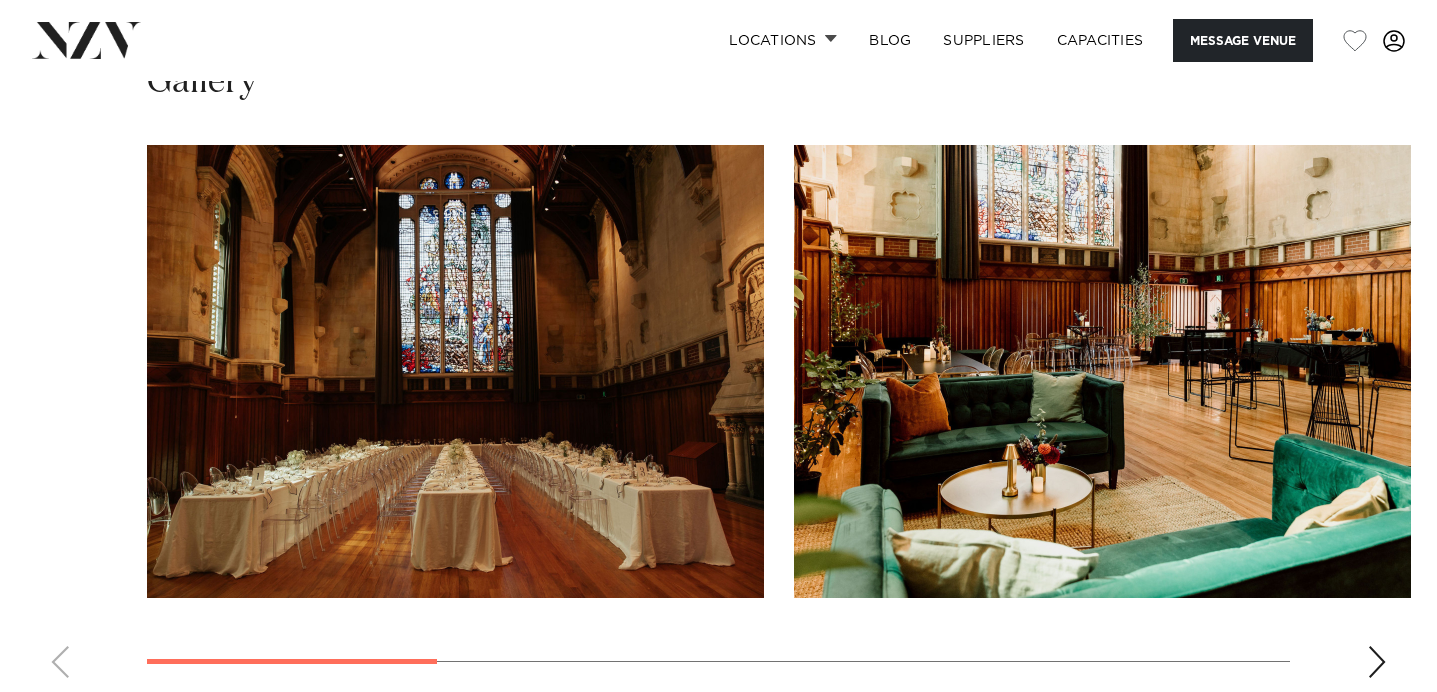 click at bounding box center (1102, 371) 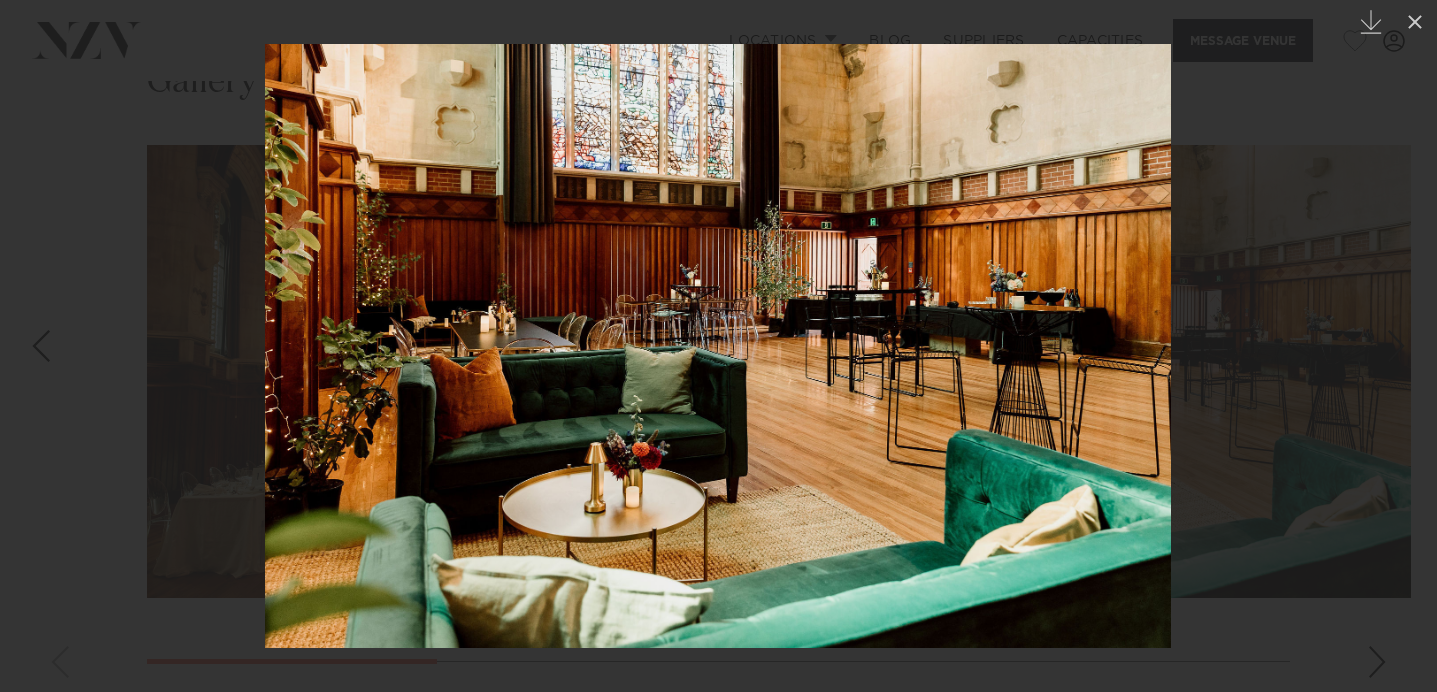 click at bounding box center (718, 346) 